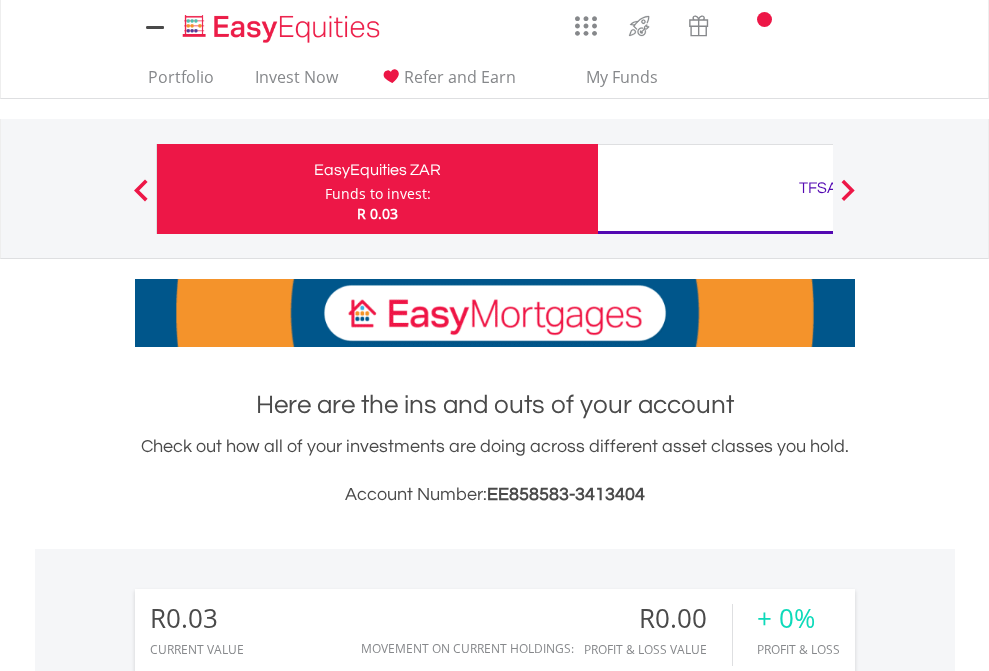 scroll, scrollTop: 0, scrollLeft: 0, axis: both 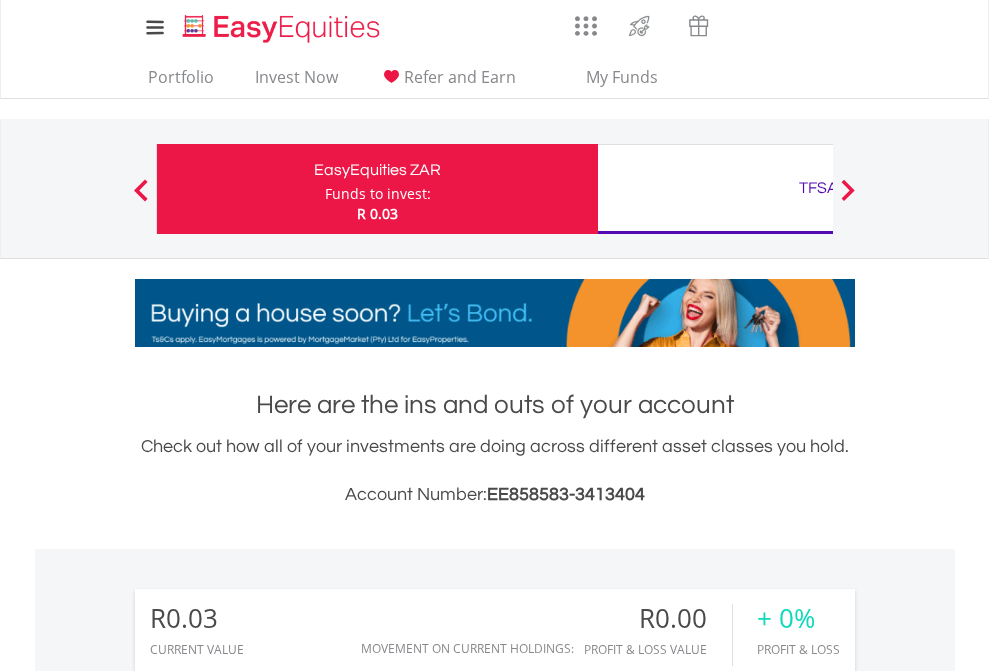 click on "Funds to invest:" at bounding box center [378, 194] 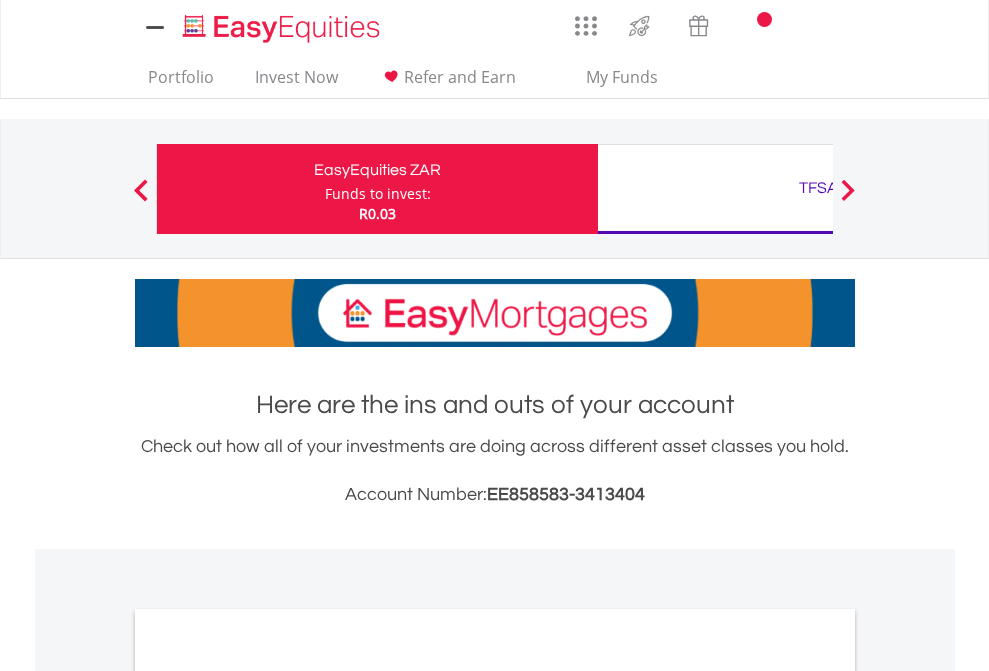 scroll, scrollTop: 0, scrollLeft: 0, axis: both 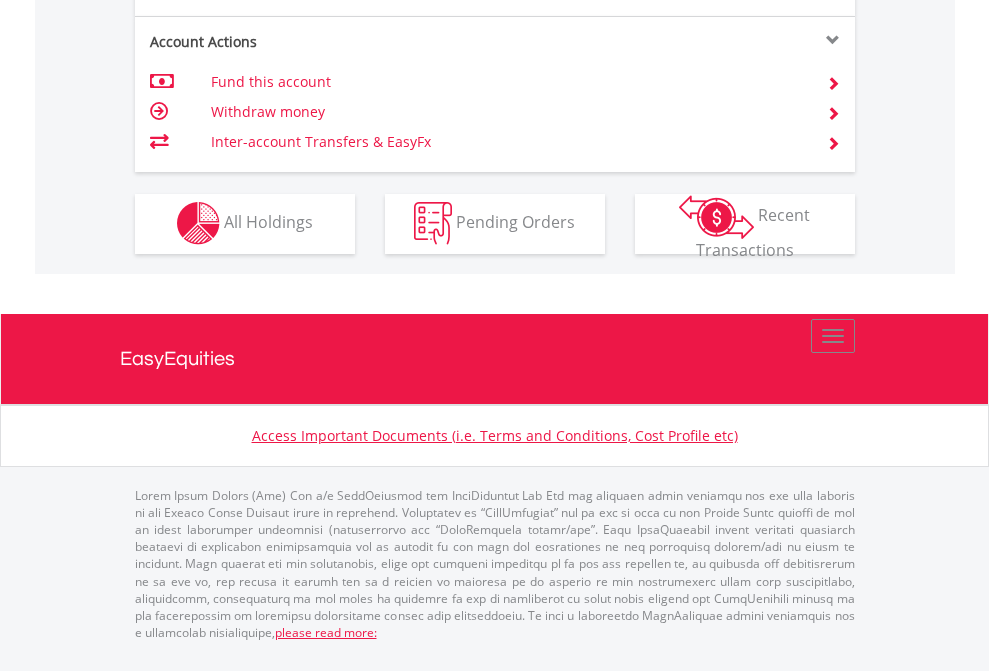 click on "Investment types" at bounding box center [706, -353] 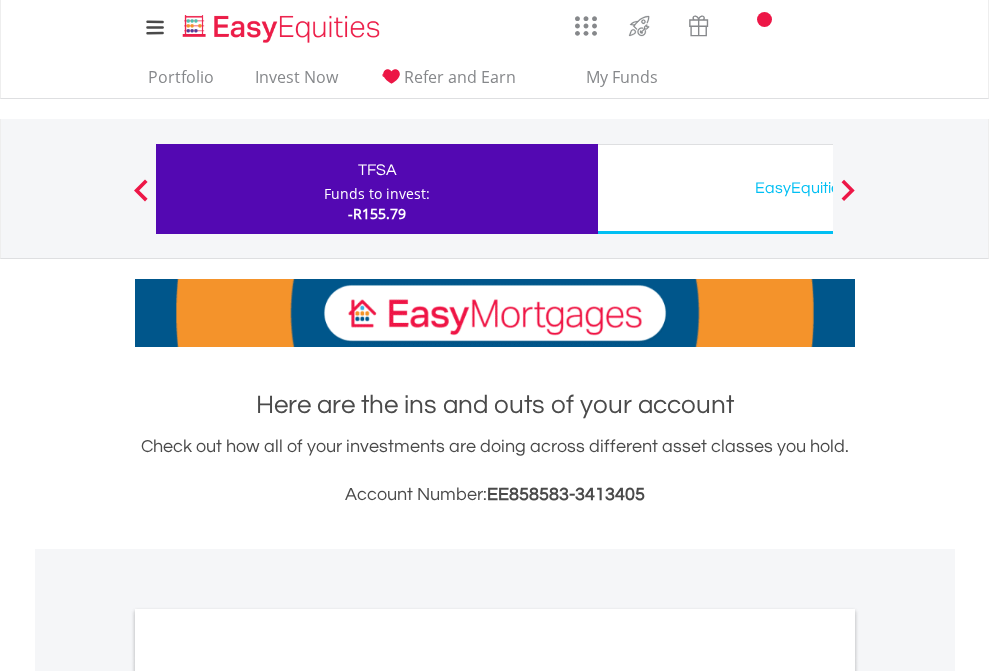 scroll, scrollTop: 0, scrollLeft: 0, axis: both 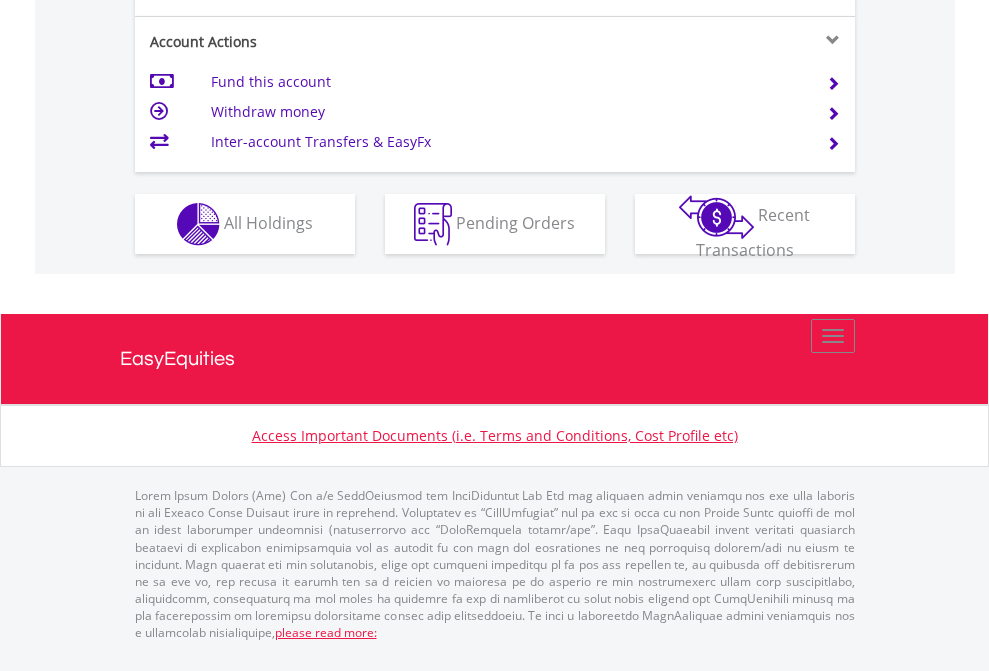 click on "Investment types" at bounding box center [706, -337] 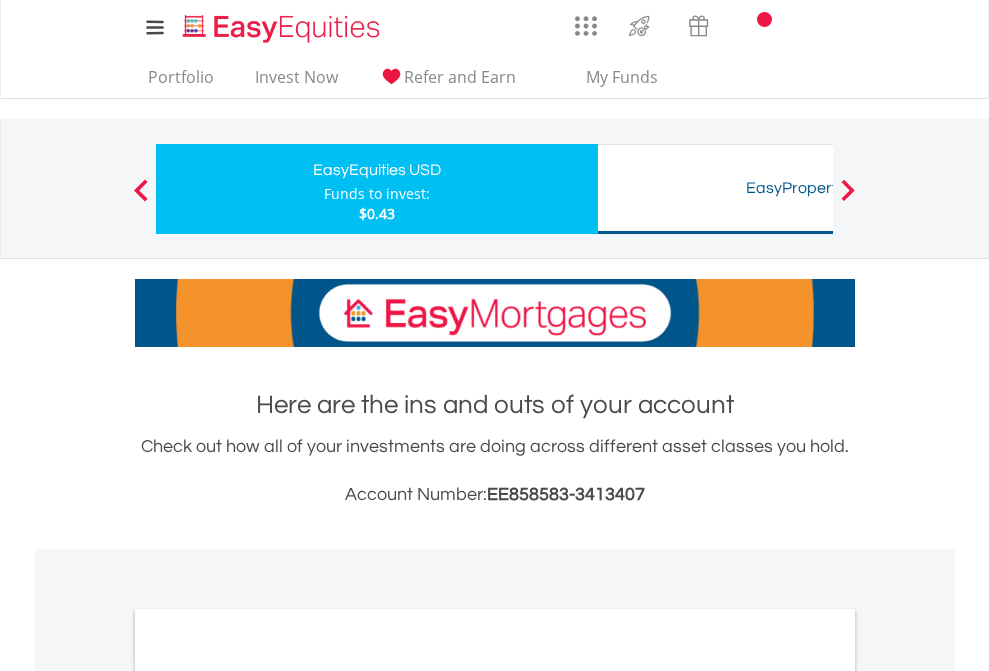 scroll, scrollTop: 0, scrollLeft: 0, axis: both 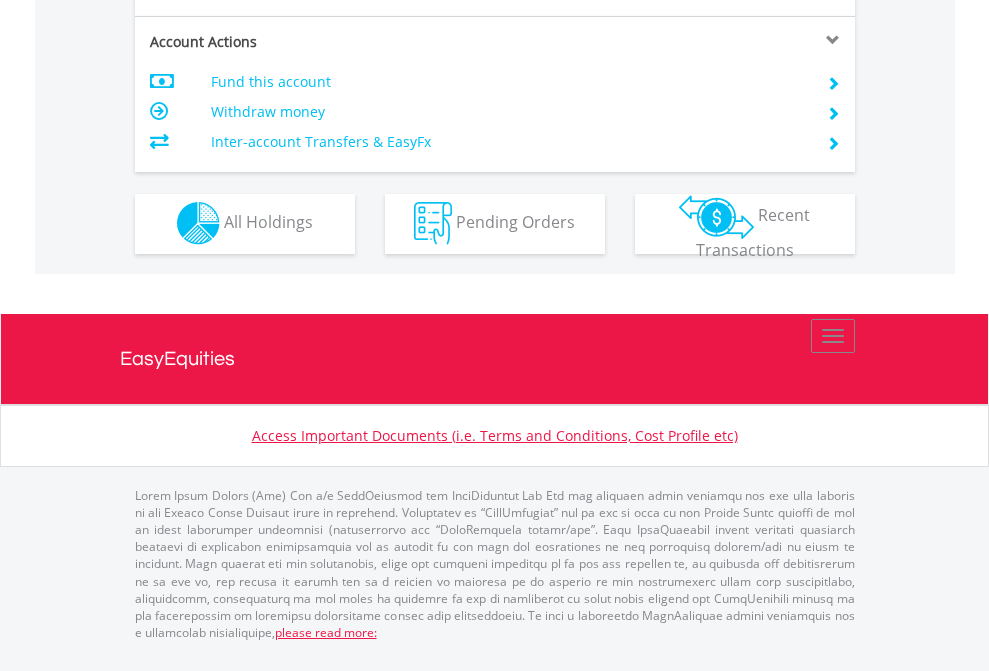click on "Investment types" at bounding box center [706, -353] 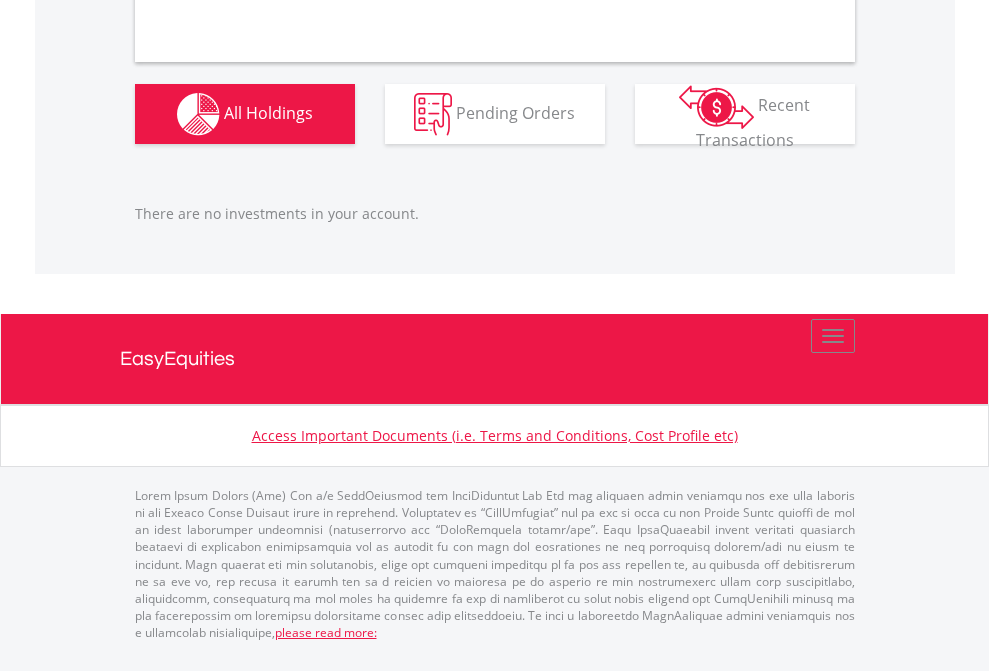 scroll, scrollTop: 1980, scrollLeft: 0, axis: vertical 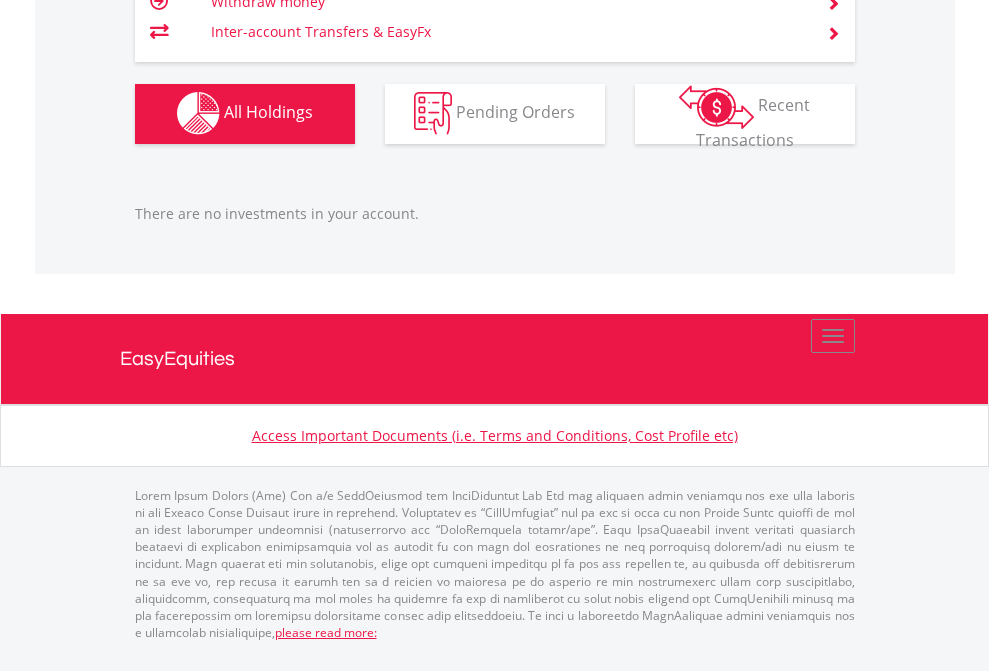 click on "TFSA" at bounding box center (818, -1142) 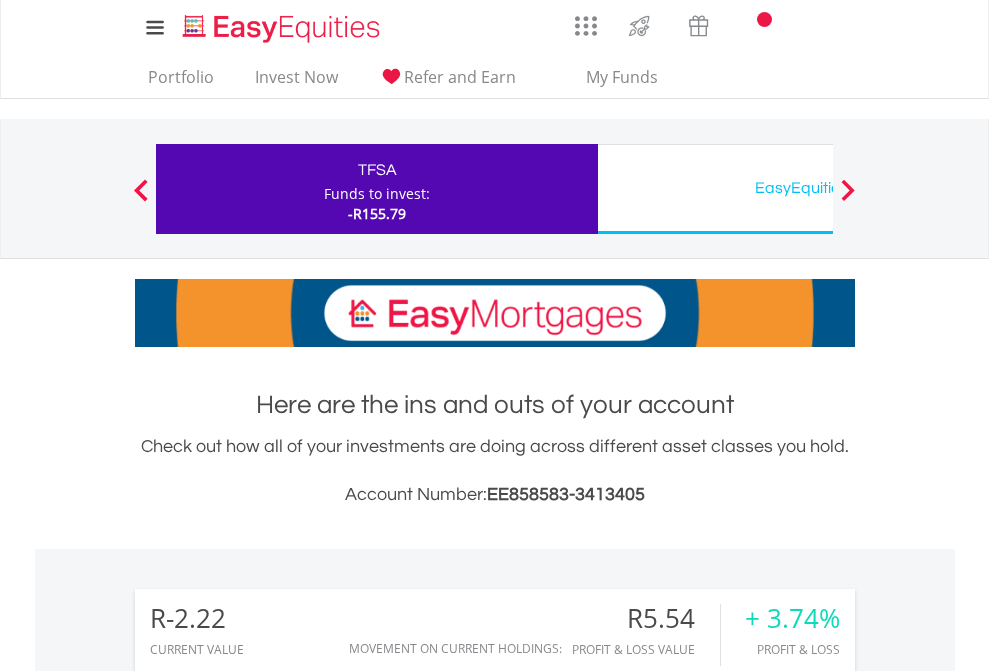scroll, scrollTop: 1493, scrollLeft: 0, axis: vertical 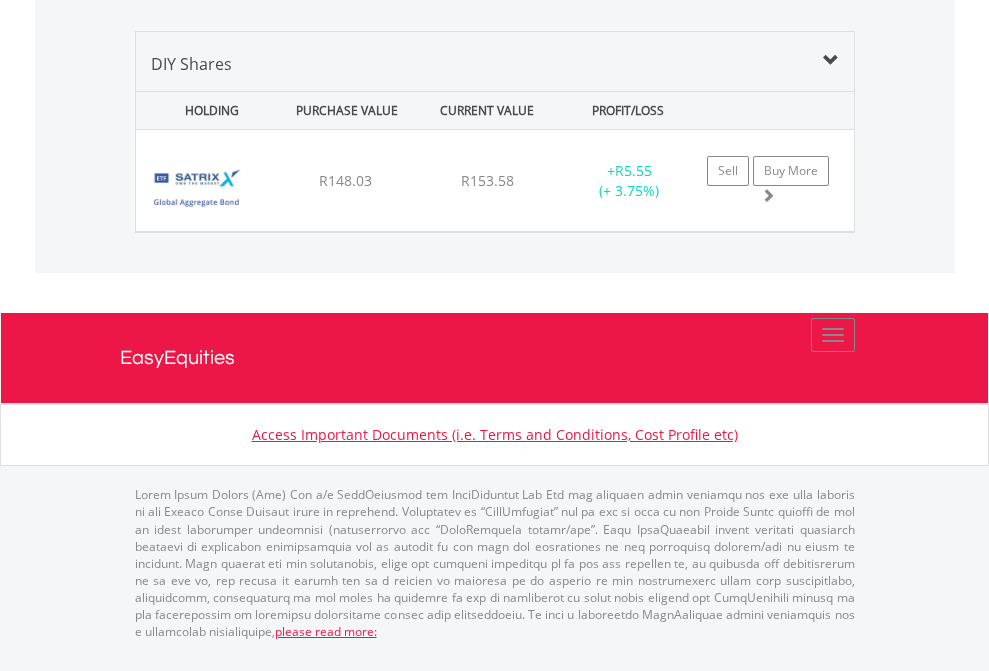 click on "EasyEquities USD" at bounding box center (818, -1339) 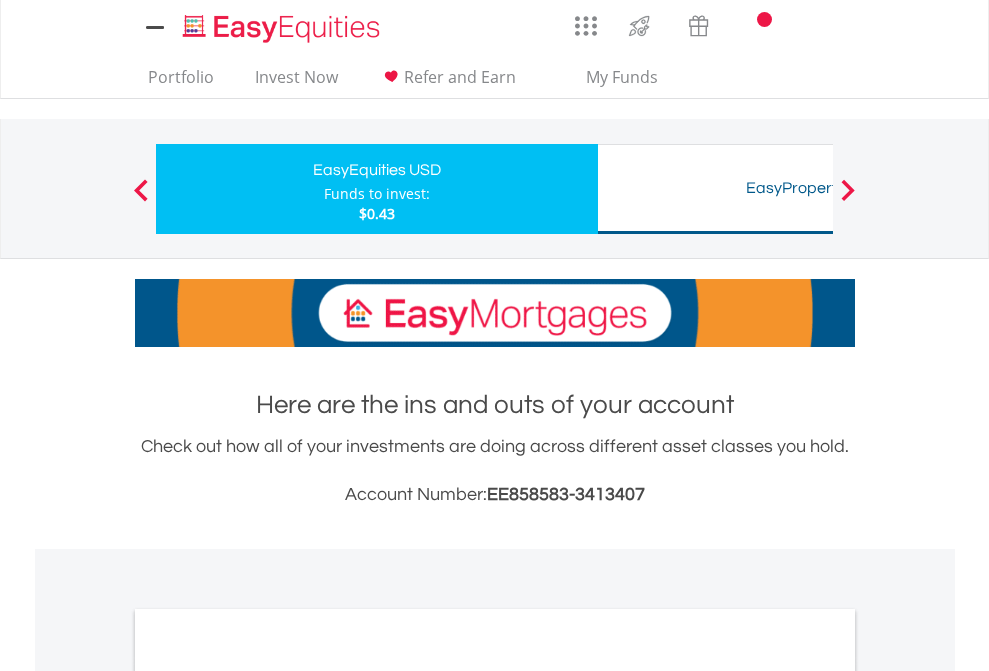 scroll, scrollTop: 1202, scrollLeft: 0, axis: vertical 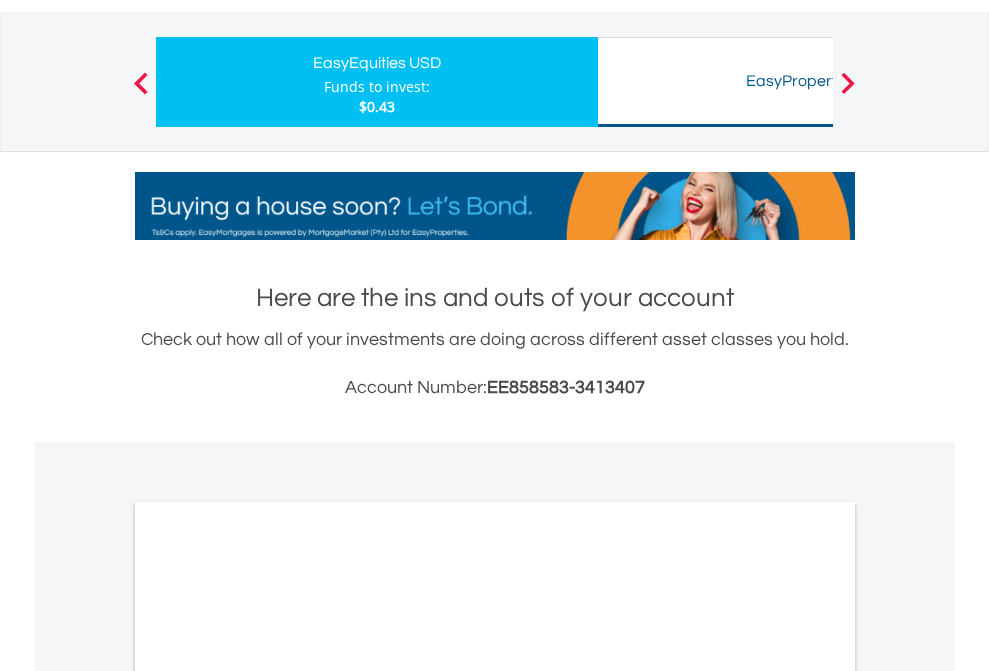 click on "All Holdings" at bounding box center [268, 989] 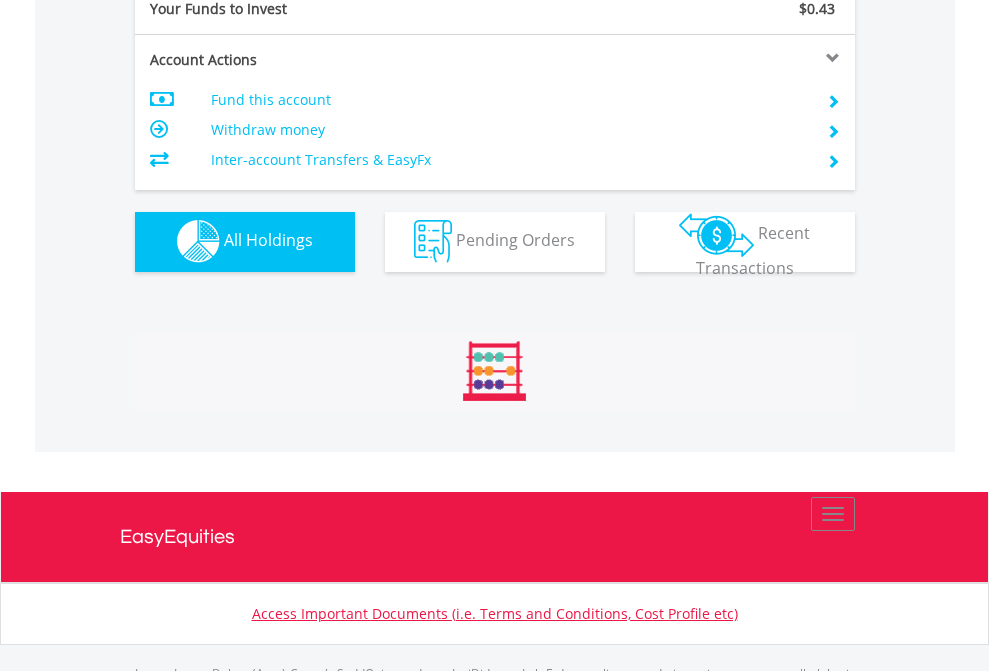 scroll, scrollTop: 999808, scrollLeft: 999687, axis: both 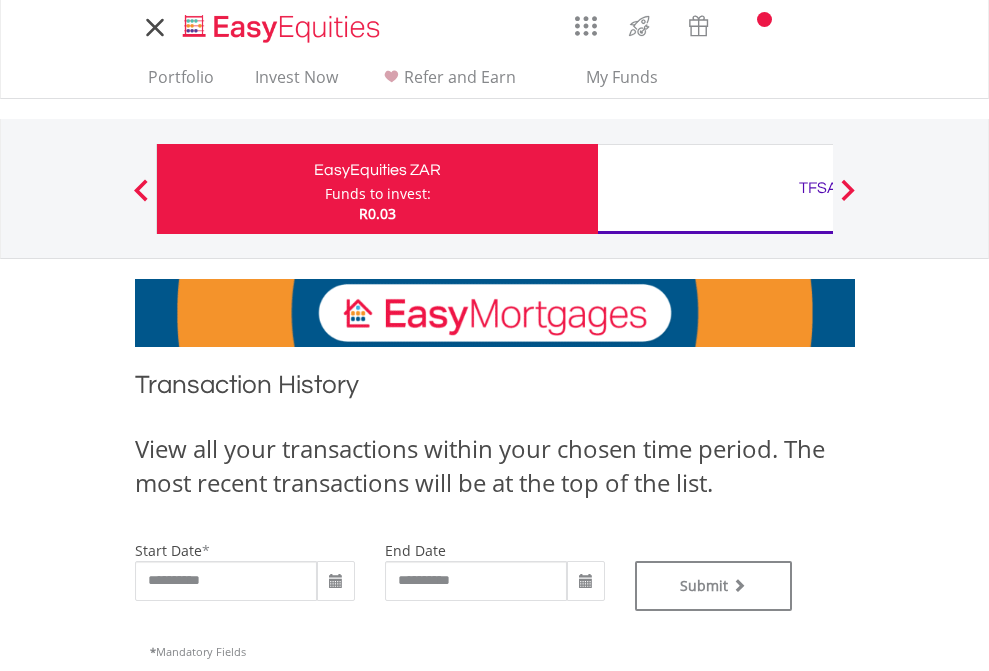 type on "**********" 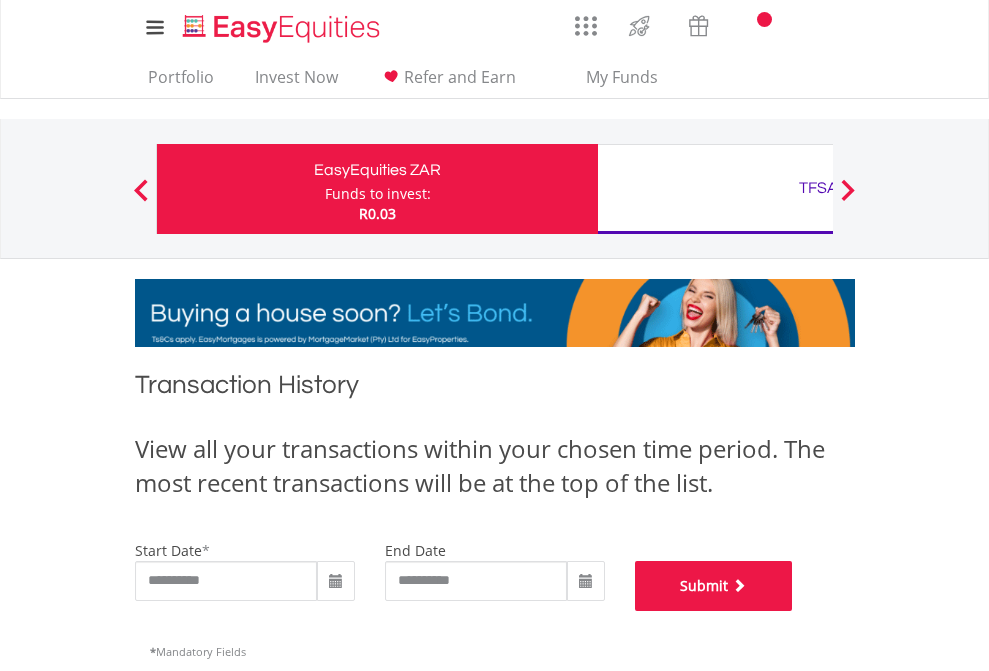 click on "Submit" at bounding box center (714, 586) 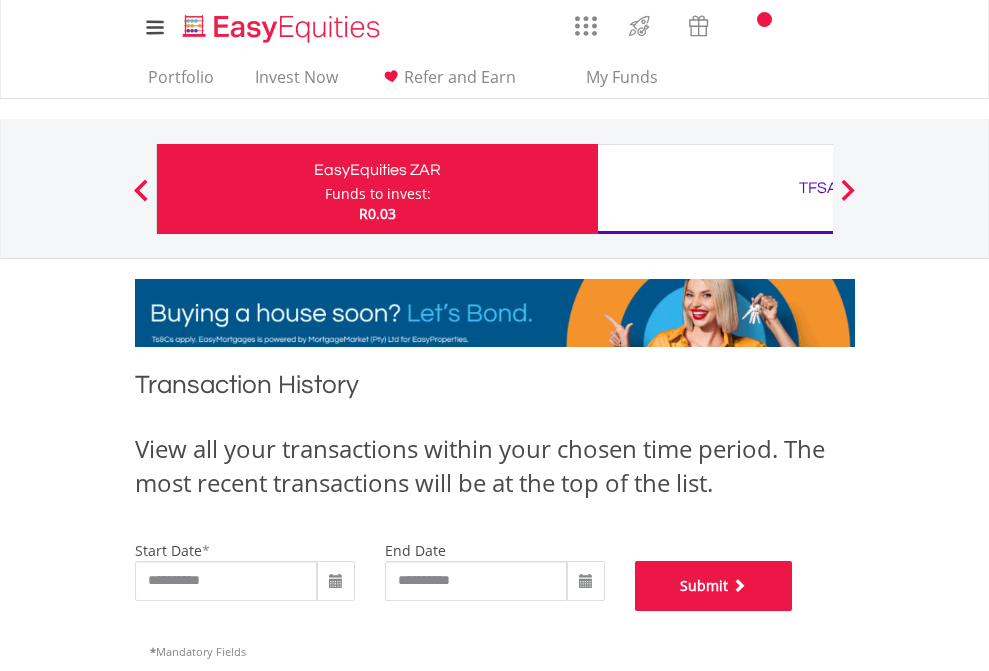 scroll, scrollTop: 811, scrollLeft: 0, axis: vertical 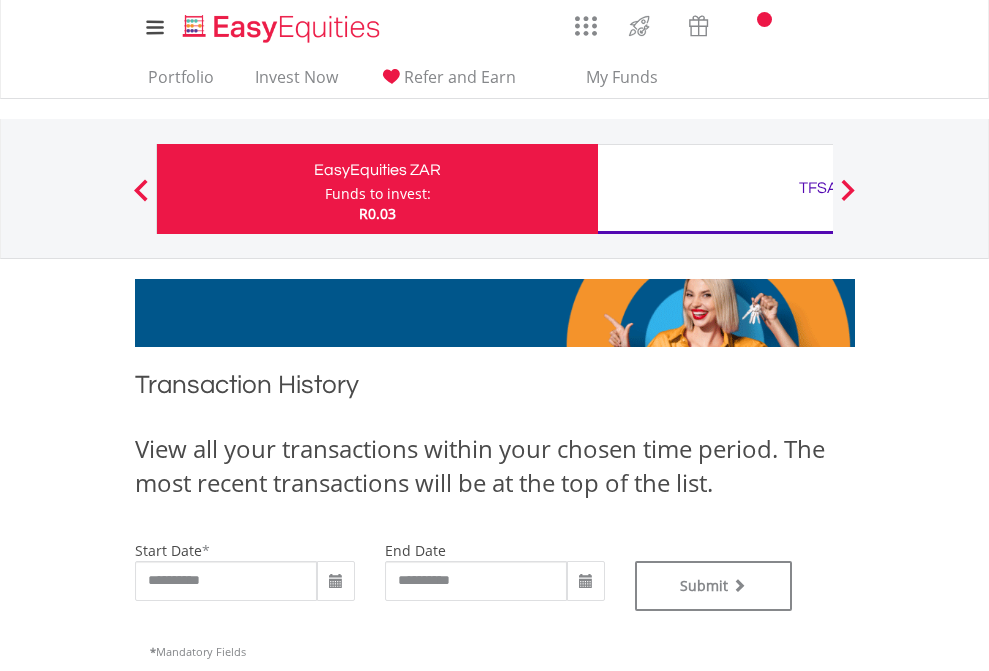 click on "TFSA" at bounding box center [818, 188] 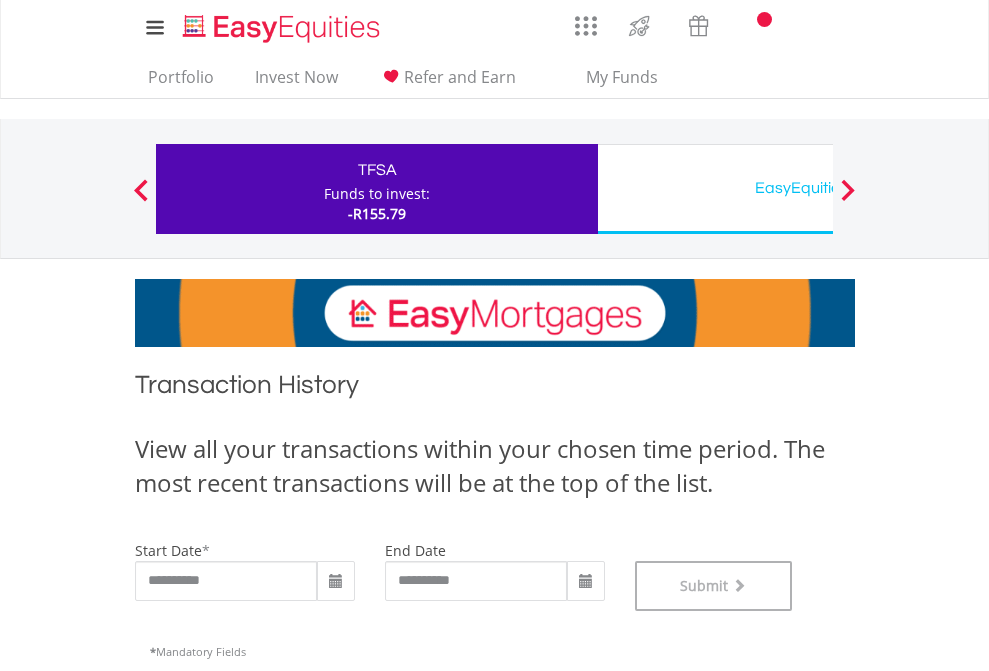 scroll, scrollTop: 811, scrollLeft: 0, axis: vertical 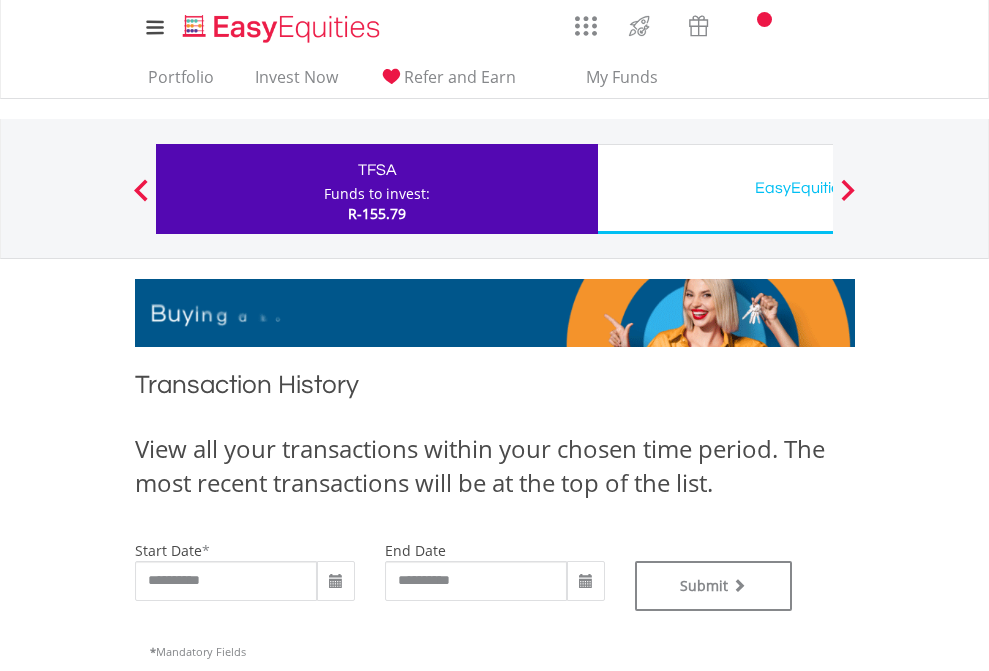 click on "EasyEquities USD" at bounding box center (818, 188) 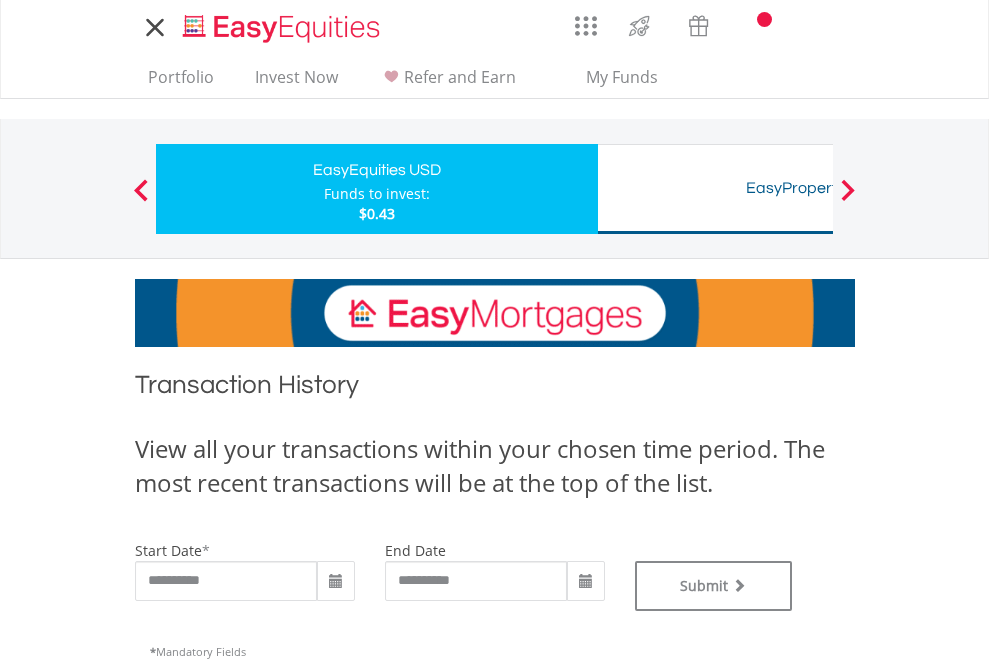 scroll, scrollTop: 0, scrollLeft: 0, axis: both 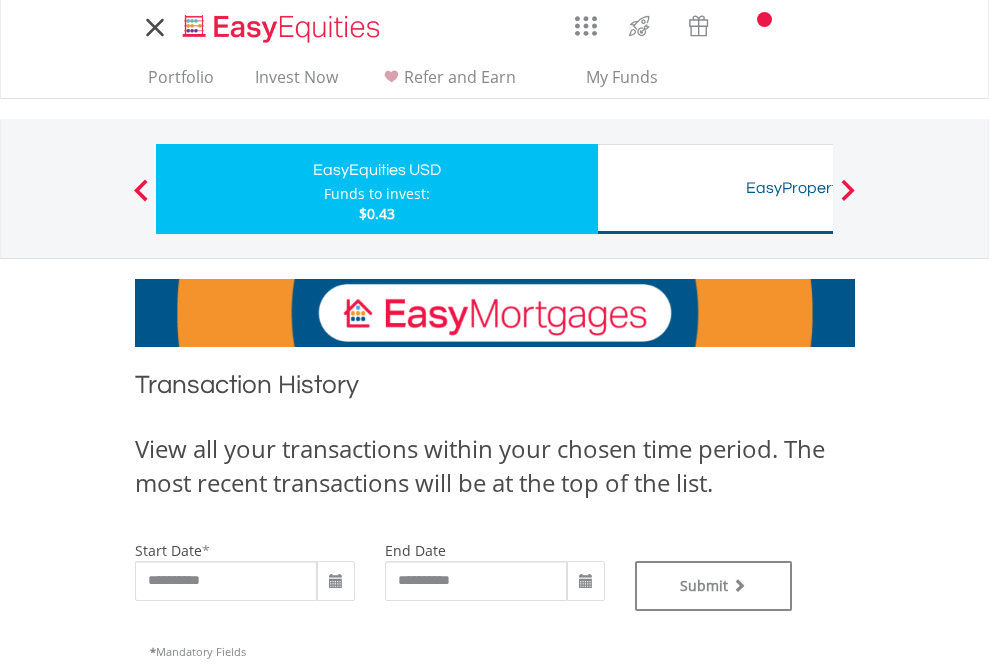 type on "**********" 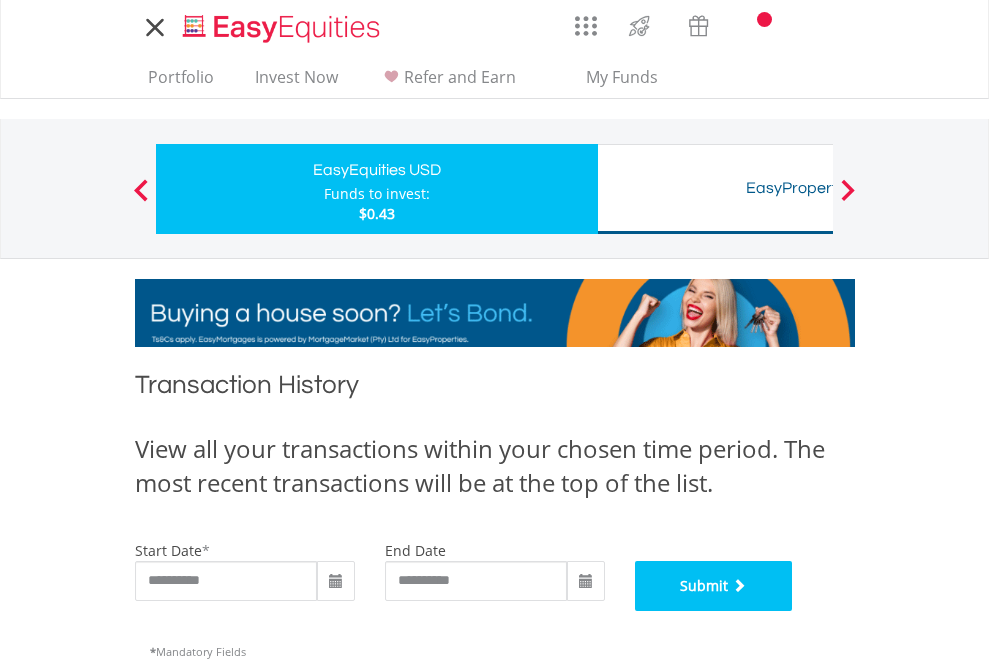 click on "Submit" at bounding box center [714, 586] 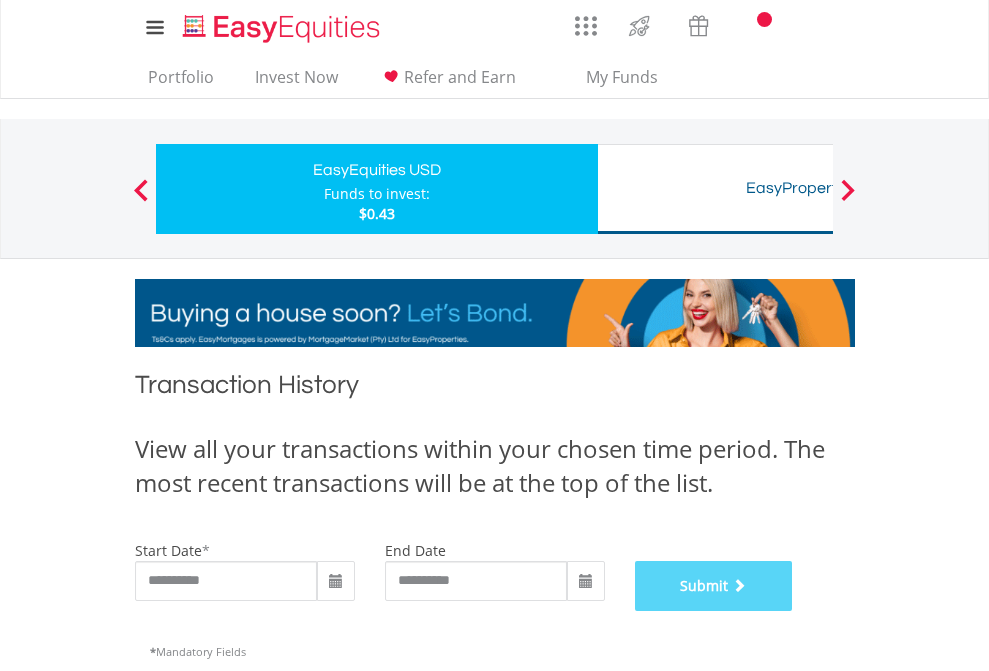scroll, scrollTop: 811, scrollLeft: 0, axis: vertical 